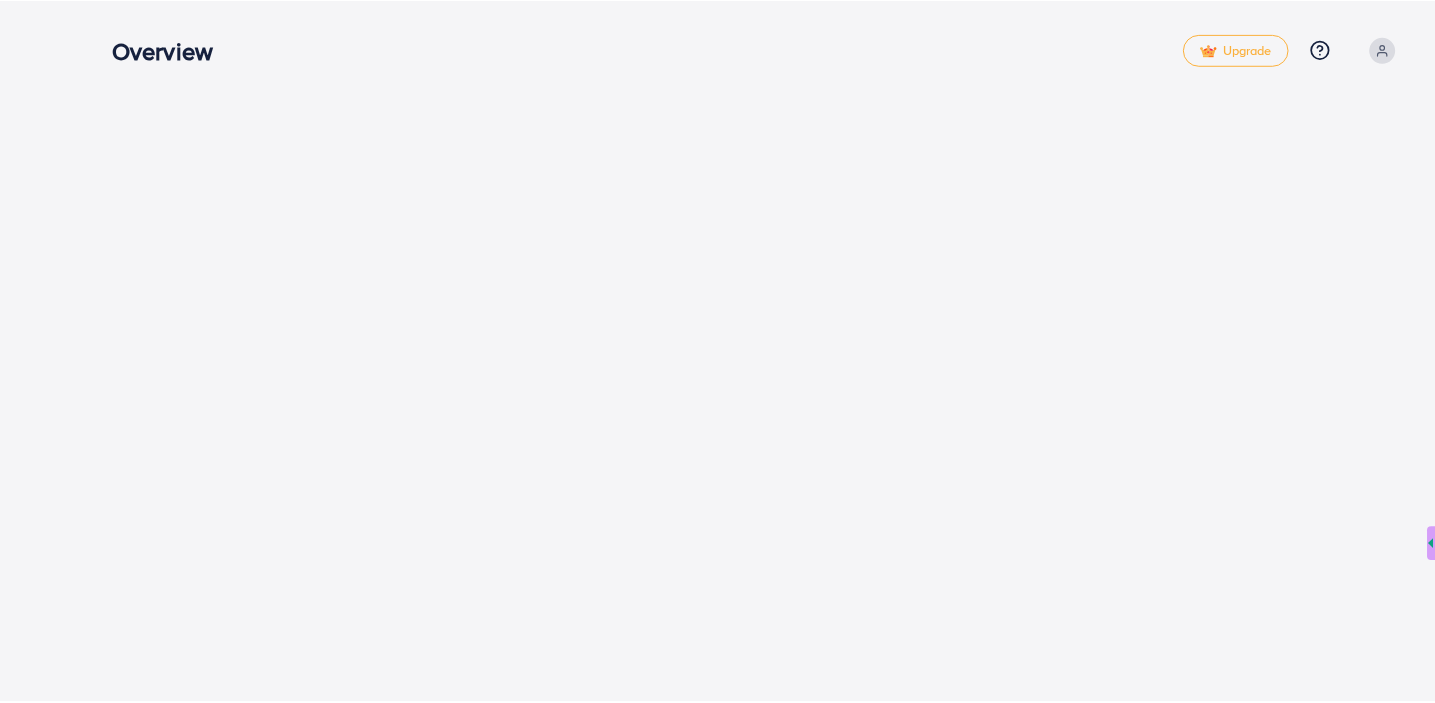 scroll, scrollTop: 0, scrollLeft: 0, axis: both 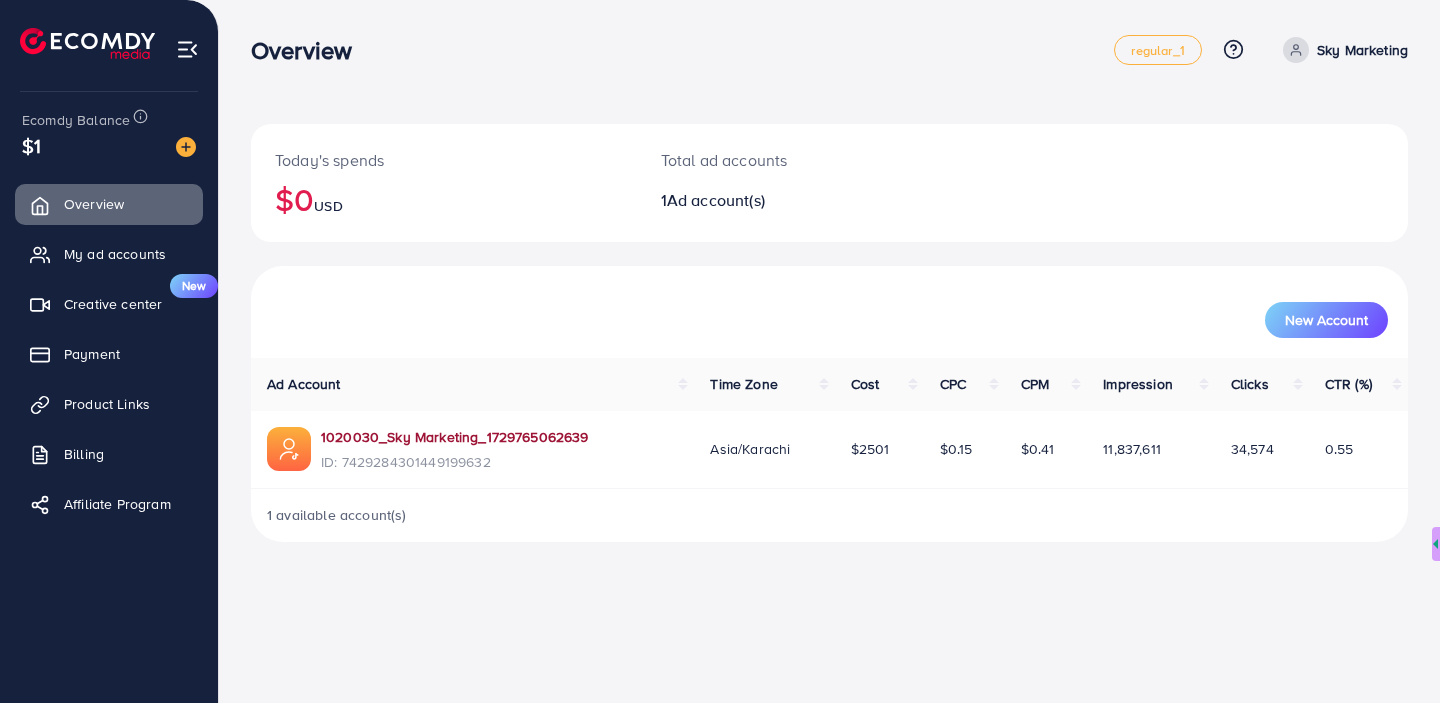 click on "1020030_Sky Marketing_1729765062639" at bounding box center [455, 437] 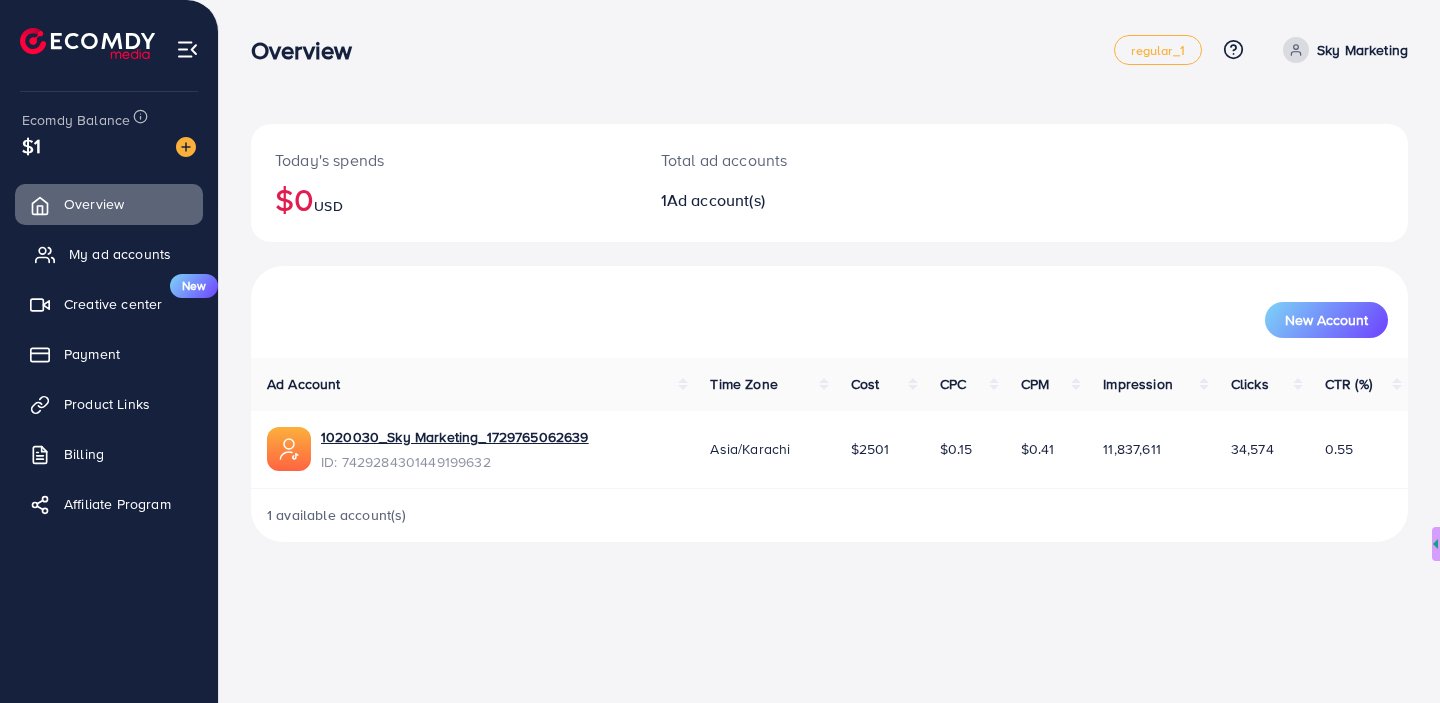 click on "My ad accounts" at bounding box center (120, 254) 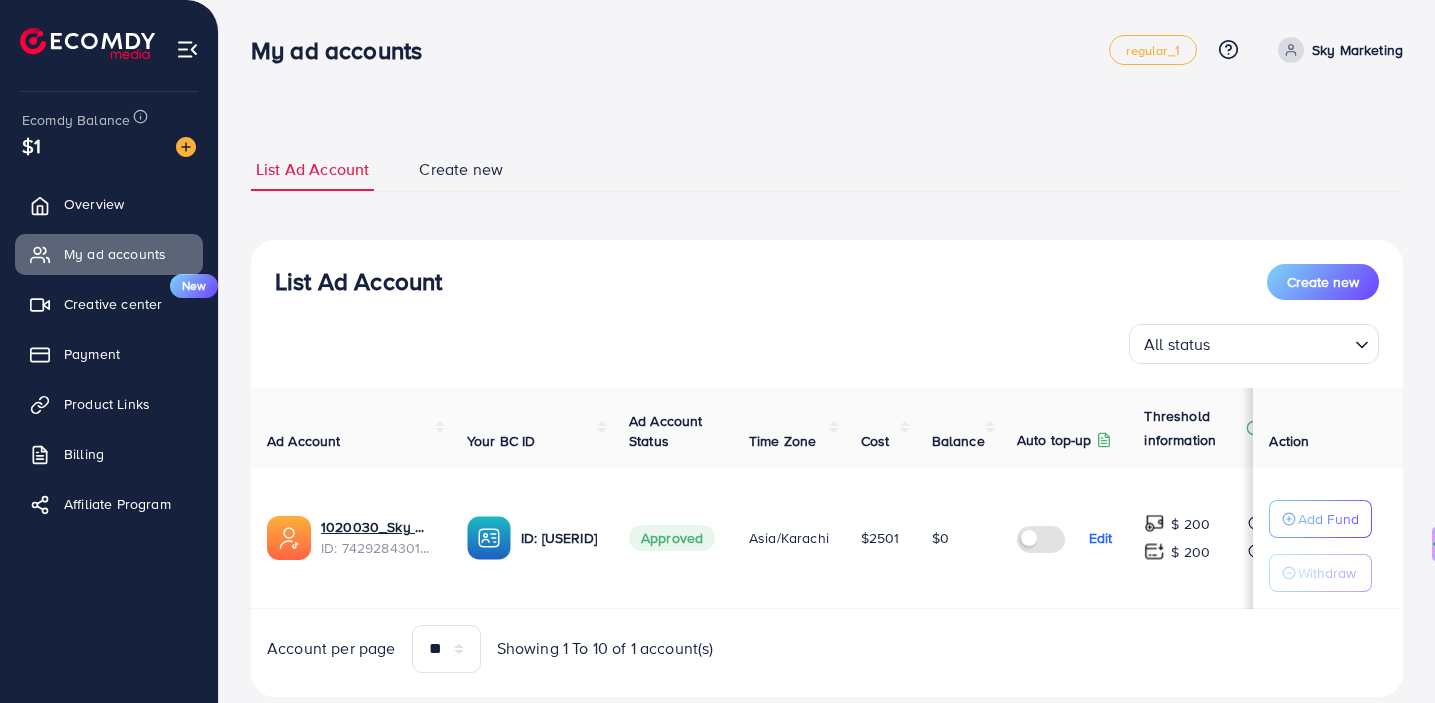 click on "List Ad Account Create new  List Ad Account   Create new
All status
Loading...                   Ad Account Your BC ID Ad Account Status Time Zone Cost Balance Auto top-up Threshold information Action            1020030_Sky Marketing[USERID]_1729765062639  ID: [USERID] ID: [USERID]  Approved   Asia/Karachi   $2501   $0   Edit   $ 200   $ 200   Add Fund   Withdraw           Account per page  ** ** ** ***  Showing 1 To 10 of 1 account(s)   Step 1: TikTok For Business Account   Connect to TikTok for Business to access all of your business account in one place   Sky Marketing[USERID]   User ID: [USERID]   By connecting your account, you agree to our   TikTok Business Product (Data) Terms   Step 2: TikTok For Business Center   Business Center is a powerful business management tool that lets organizations   Sky Marketing (With account)   User ID: [USERID]   Sky Marketing Islamabad   User ID: [USERID]  You can only generate up to 3 BC ***" at bounding box center (827, 422) 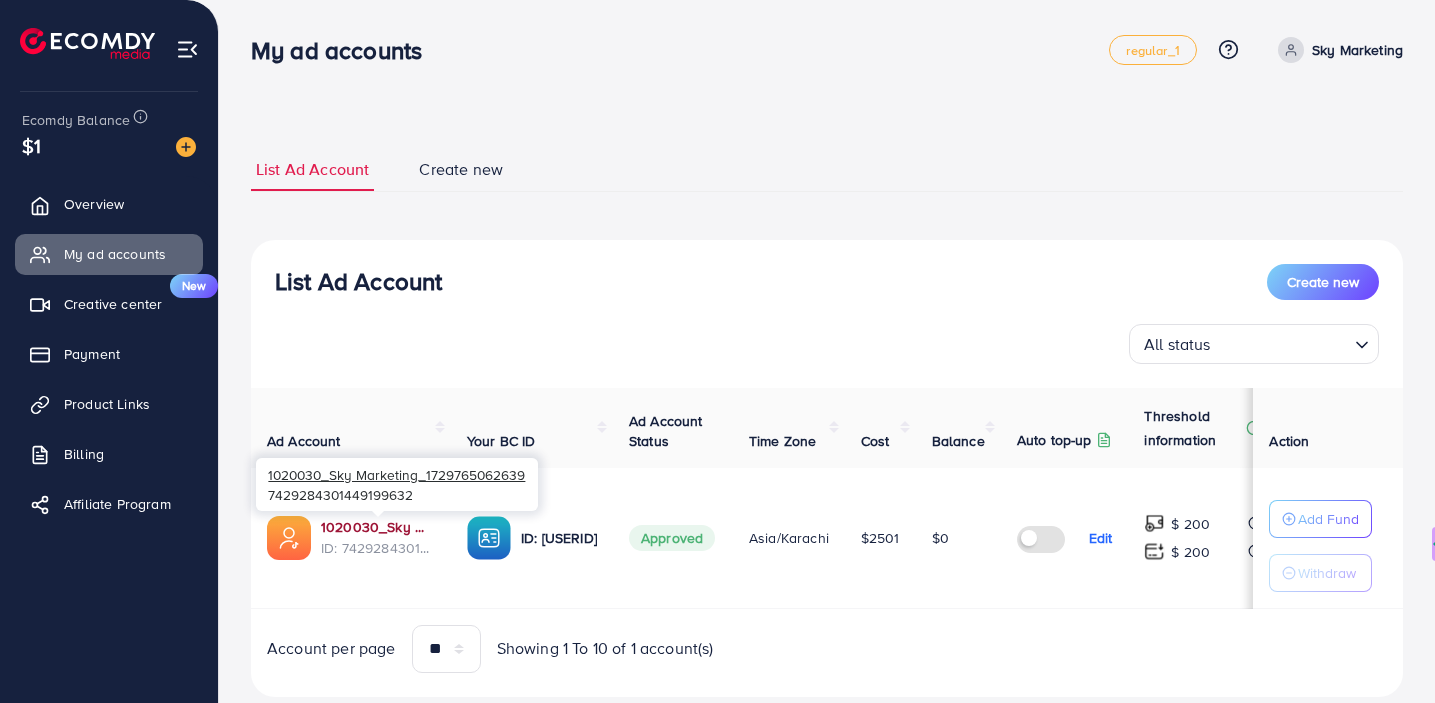 click on "1020030_Sky Marketing_1729765062639" at bounding box center (378, 527) 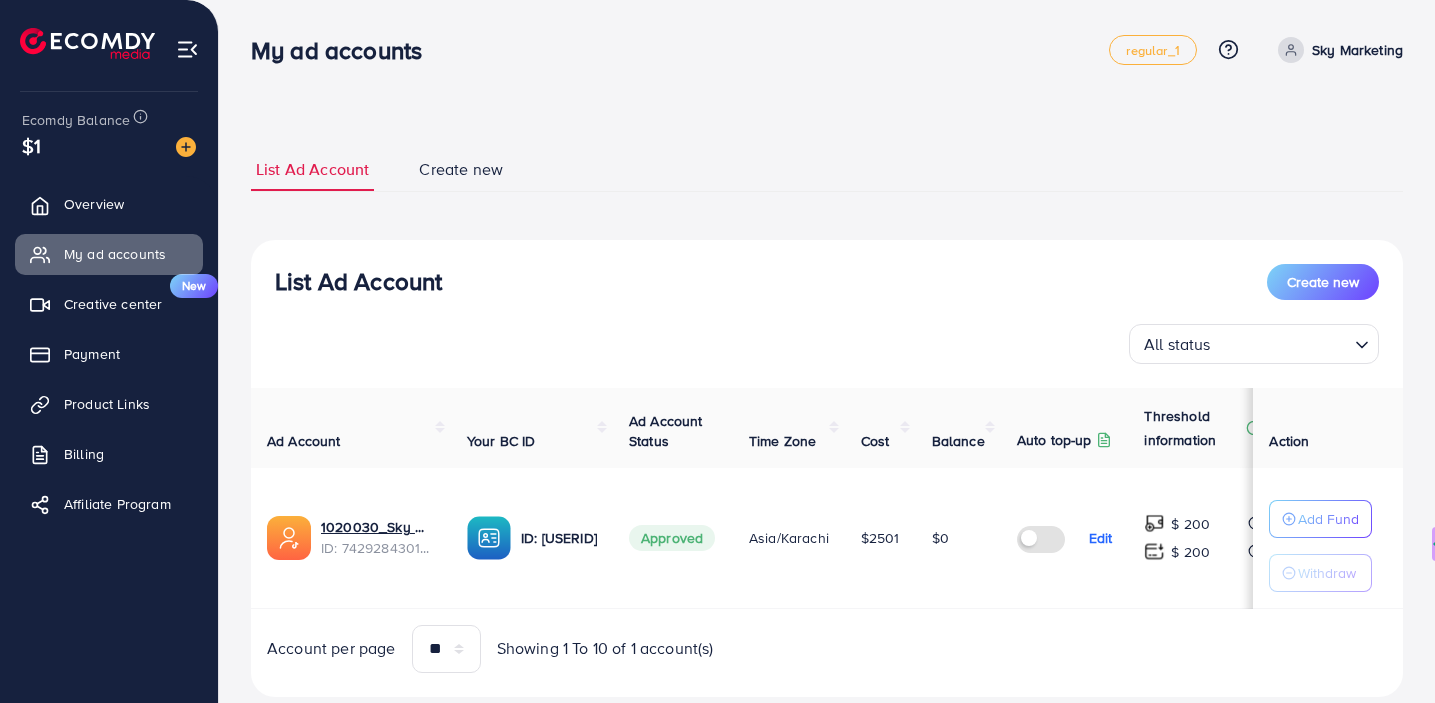 click on "List Ad Account   Create new" at bounding box center [827, 282] 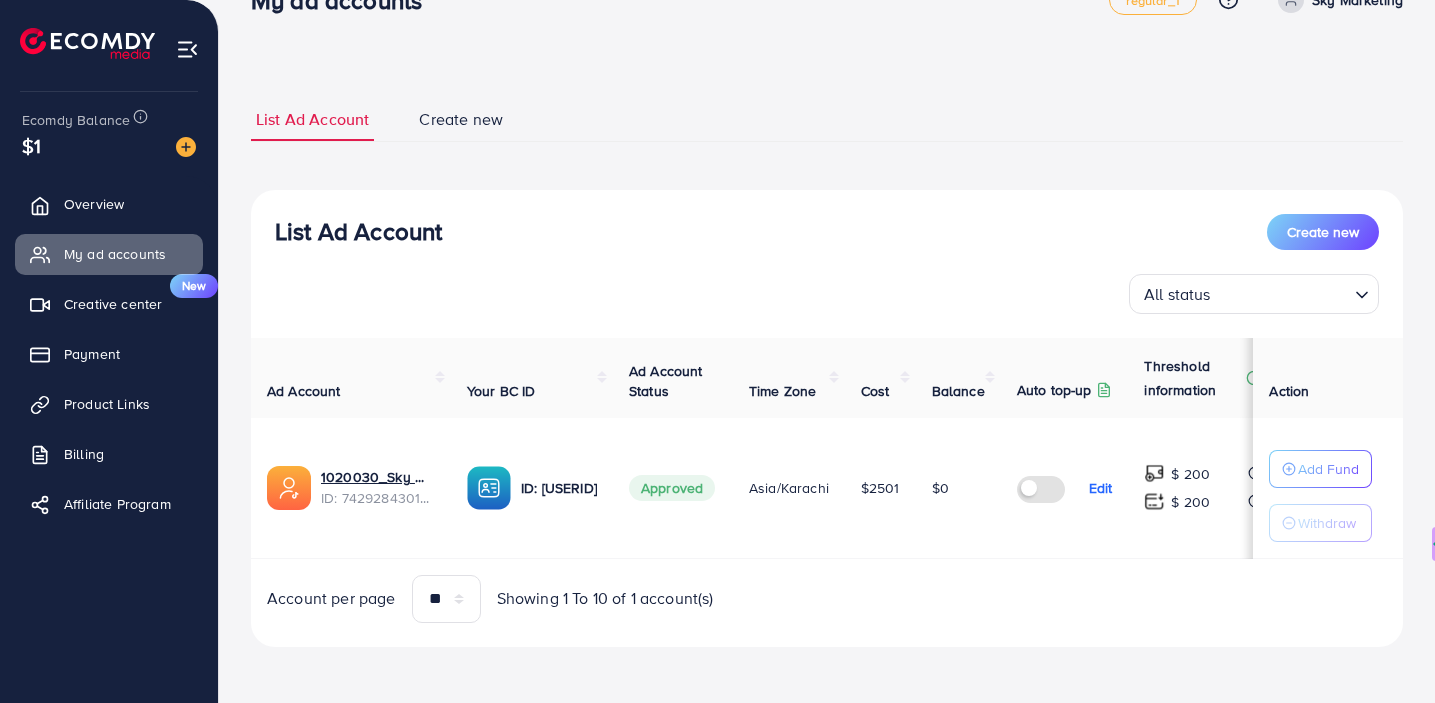 scroll, scrollTop: 0, scrollLeft: 0, axis: both 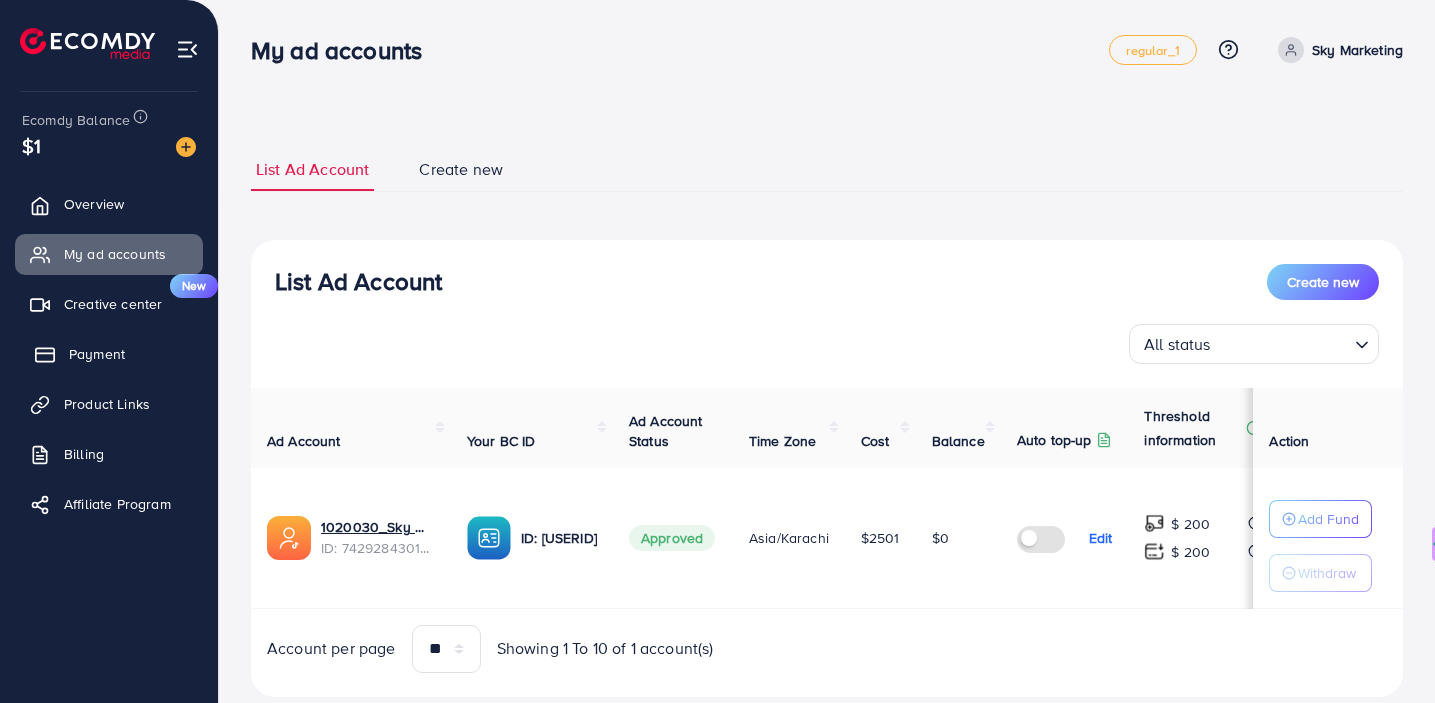 click on "Payment" at bounding box center [97, 354] 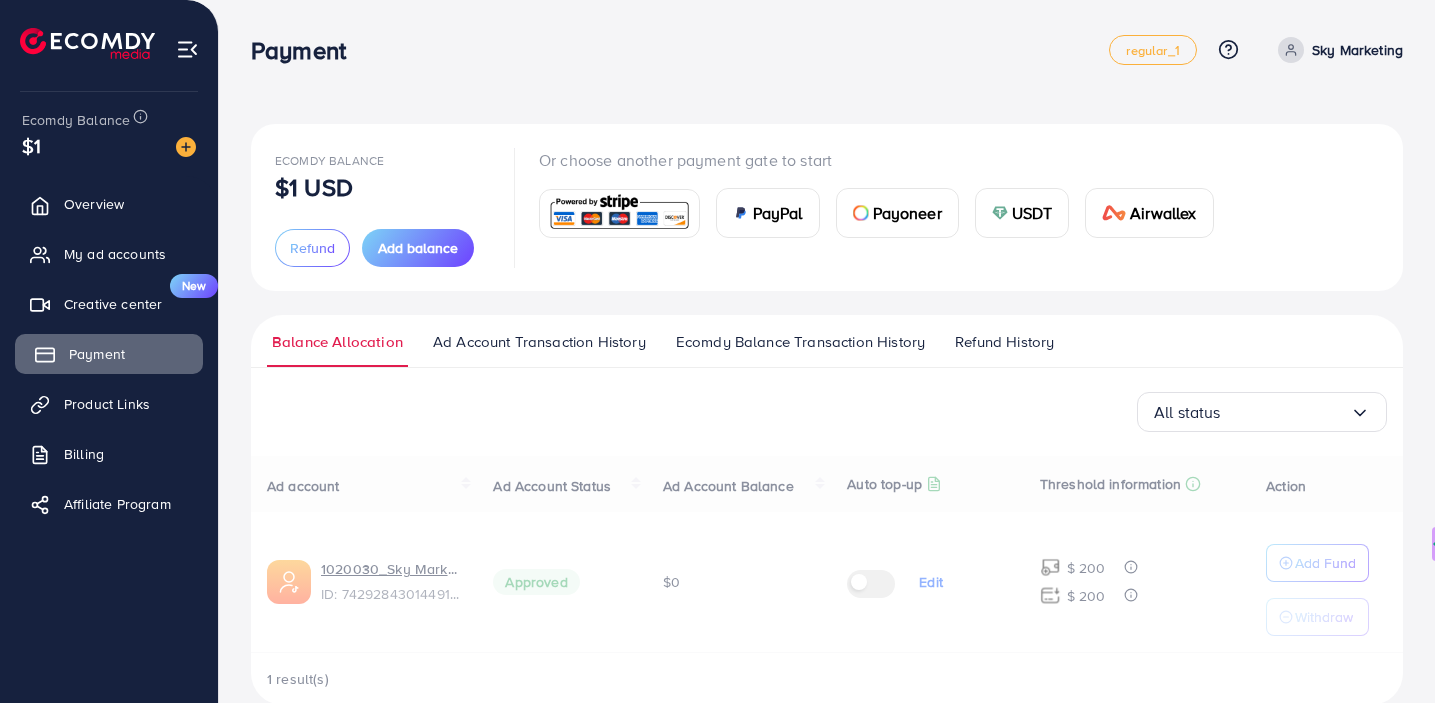 scroll, scrollTop: 0, scrollLeft: 0, axis: both 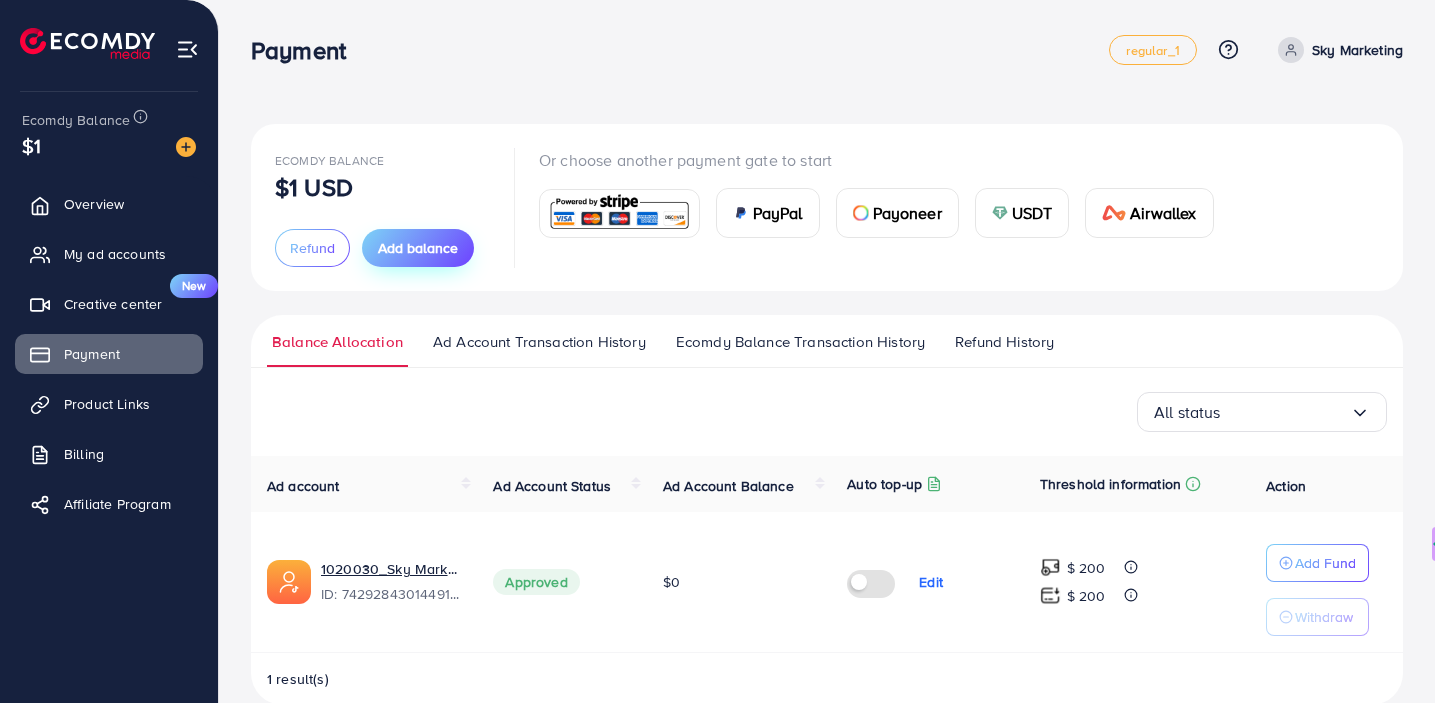 click on "Add balance" at bounding box center [418, 248] 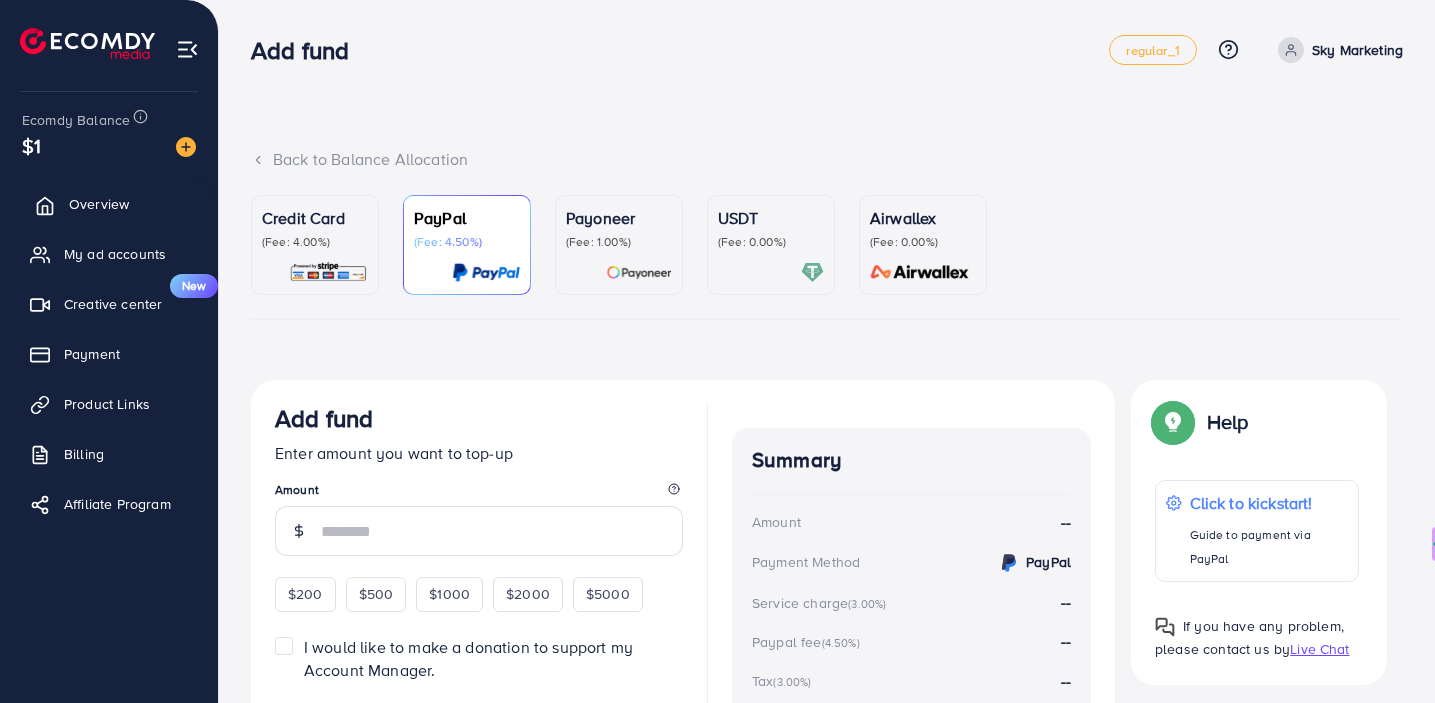click on "Overview" at bounding box center (99, 204) 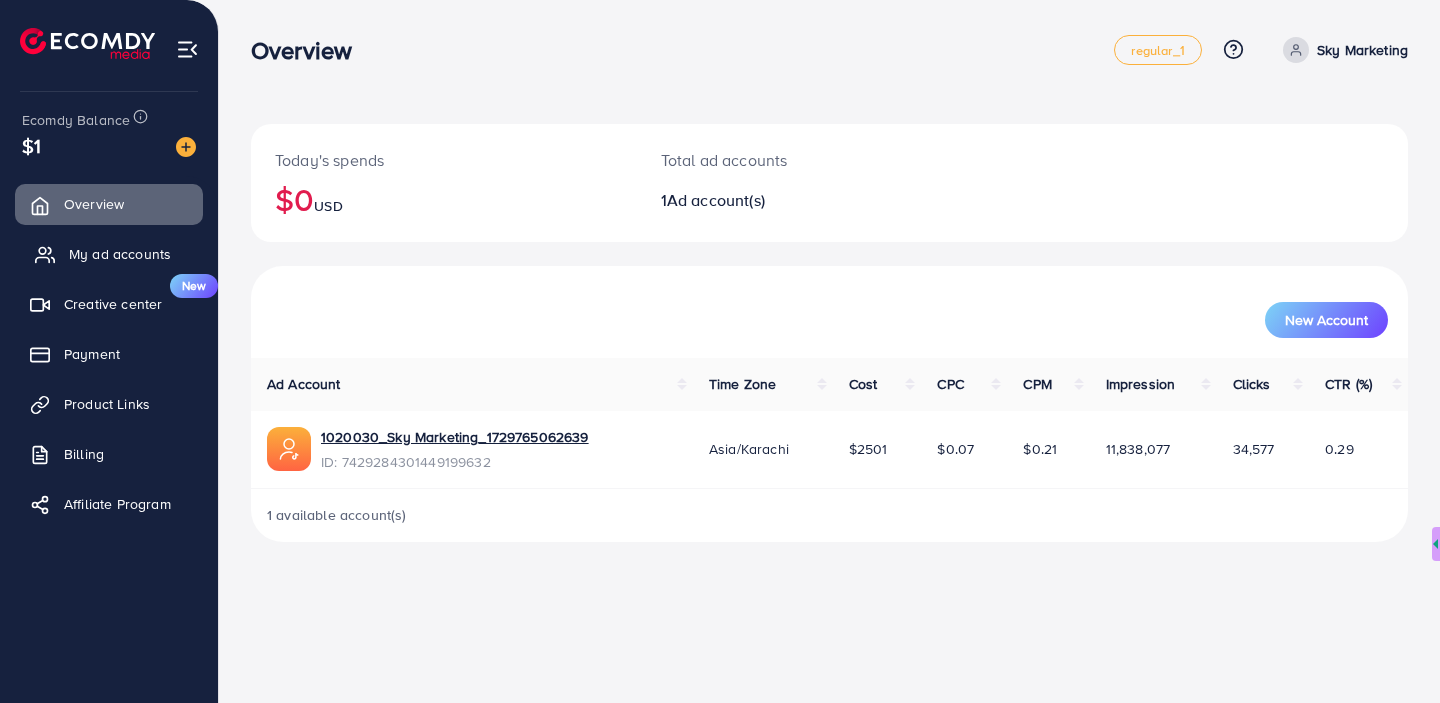 click on "My ad accounts" at bounding box center [120, 254] 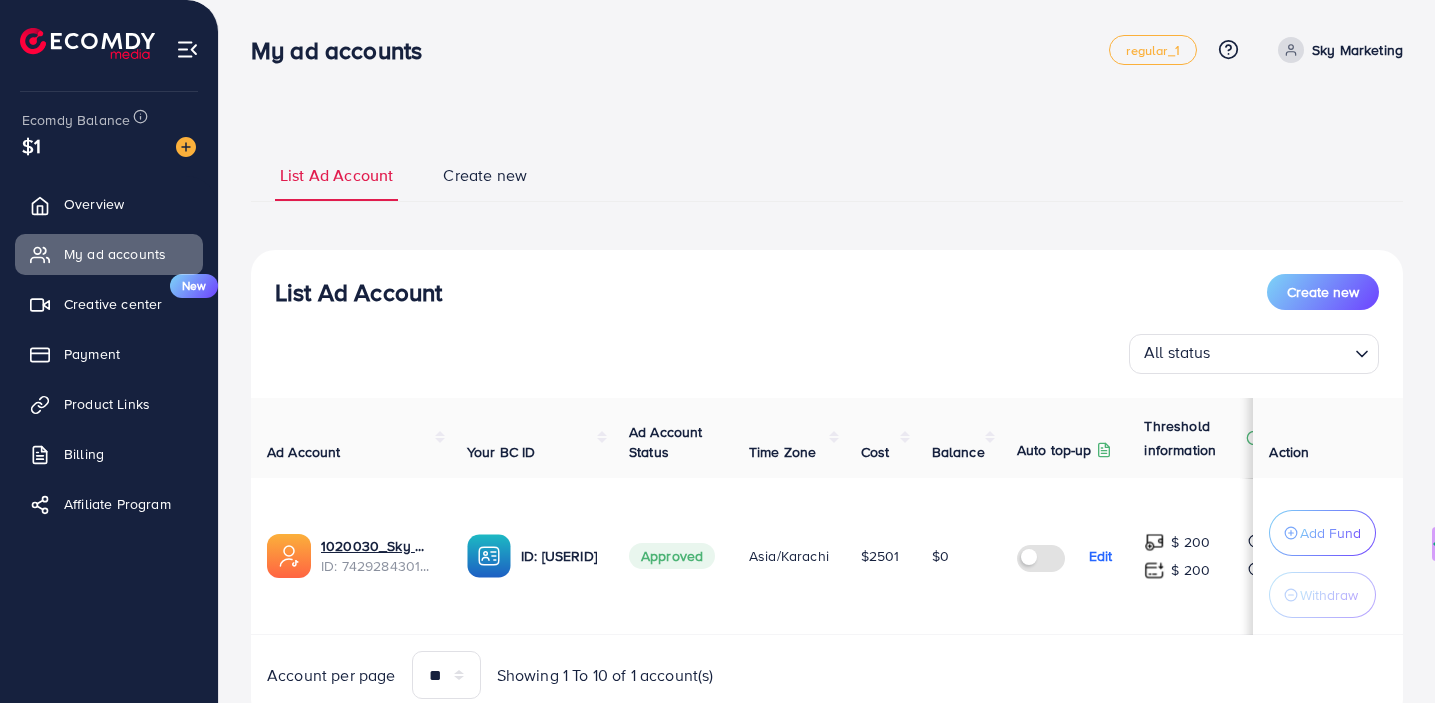scroll, scrollTop: 81, scrollLeft: 0, axis: vertical 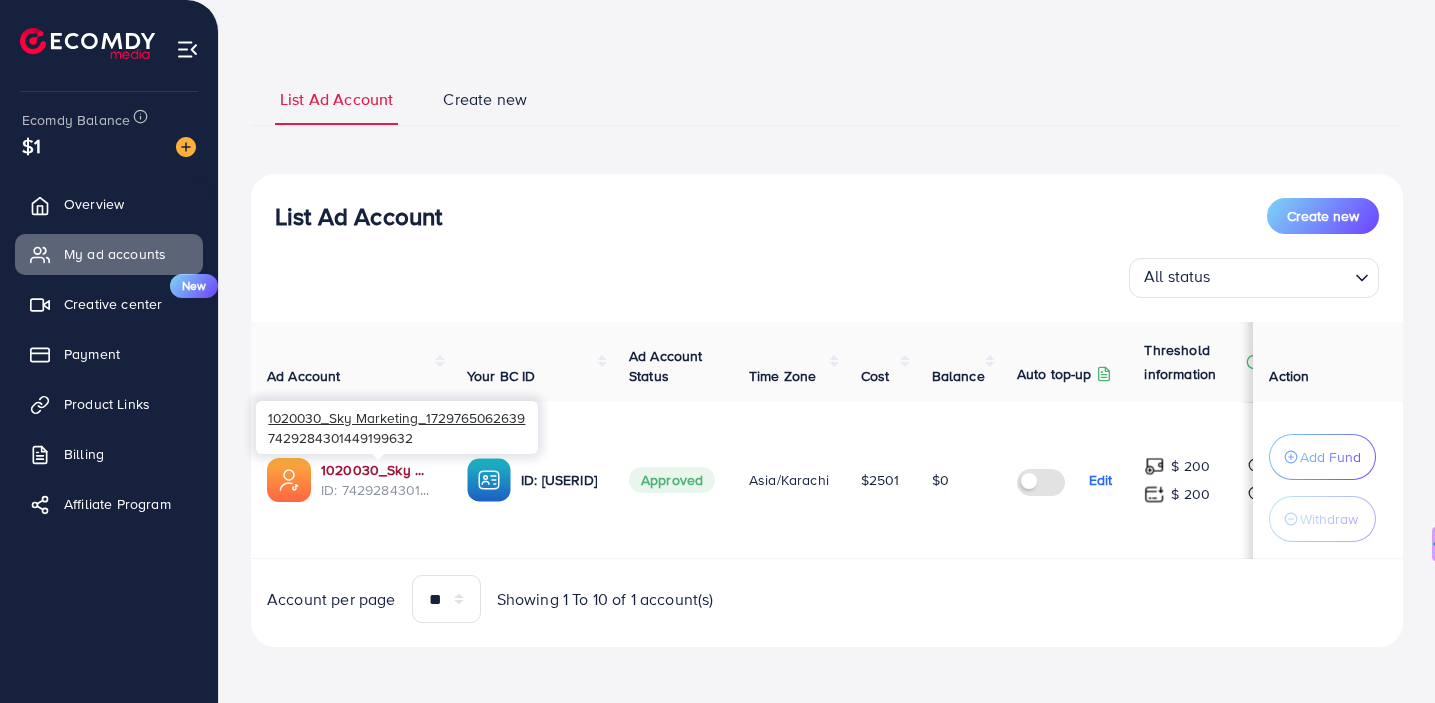 click on "1020030_Sky Marketing_1729765062639" at bounding box center [378, 470] 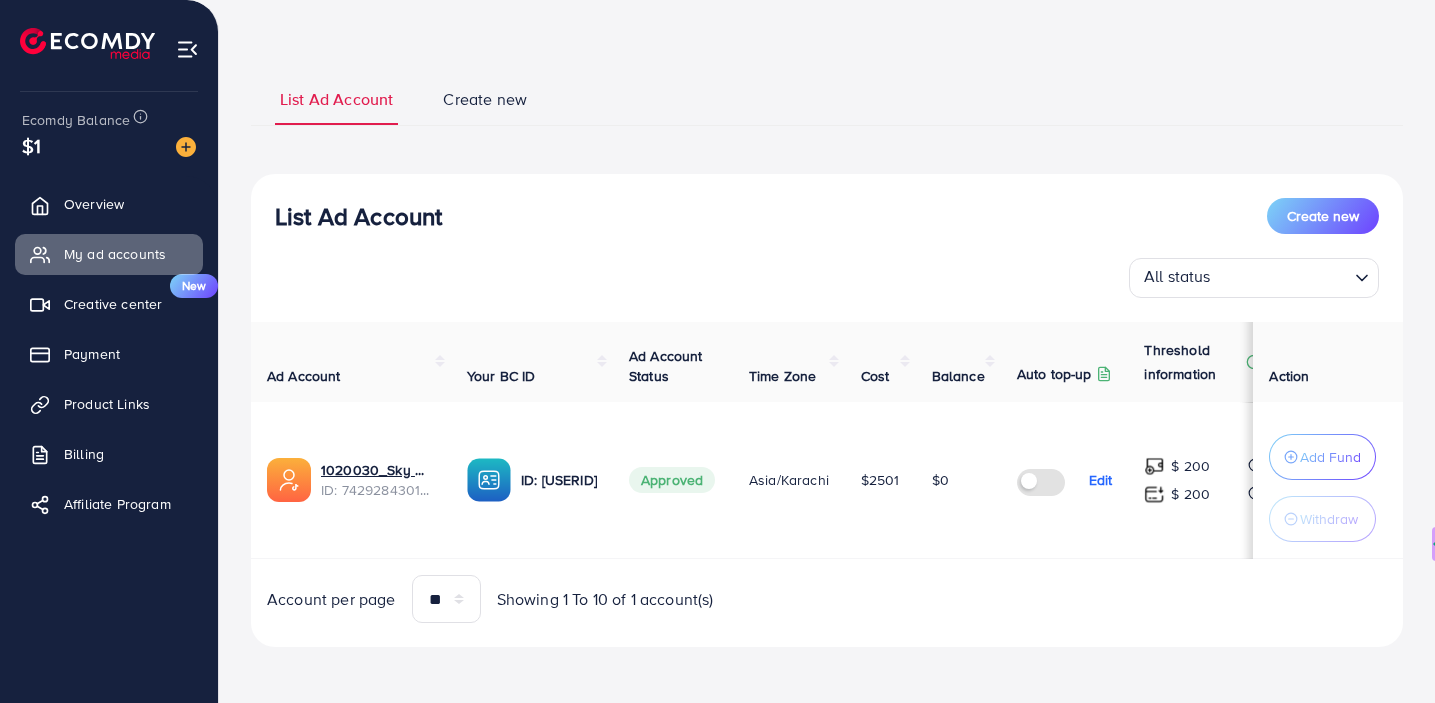 click on "List Ad Account Create new  List Ad Account   Create new
All status
Loading...                   Ad Account Your BC ID Ad Account Status Time Zone Cost Balance Auto top-up Threshold information Action            1020030_Sky Marketing[USERID]_1729765062639  ID: [USERID] ID: [USERID]  Approved   Asia/Karachi   $2501   $0   Edit   $ 200   $ 200   Add Fund   Withdraw           Account per page  ** ** ** ***  Showing 1 To 10 of 1 account(s)   Step 1: TikTok For Business Account   Connect to TikTok for Business to access all of your business account in one place   Sky Marketing[USERID]   User ID: [USERID]   By connecting your account, you agree to our   TikTok Business Product (Data) Terms   Step 2: TikTok For Business Center   Business Center is a powerful business management tool that lets organizations   Sky Marketing (With account)   User ID: [USERID]   Sky Marketing Islamabad   User ID: [USERID]  You can only generate up to 3 BC ***" at bounding box center [827, 359] 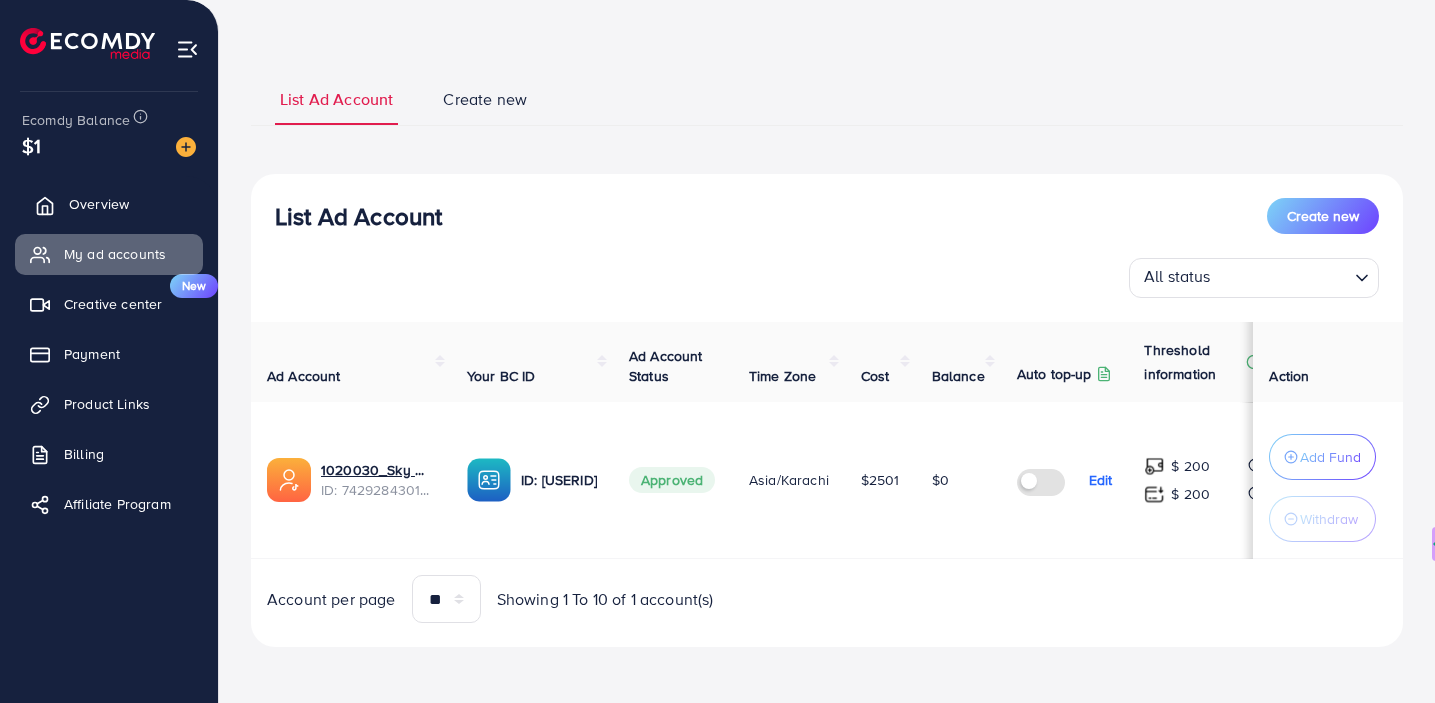click on "Overview" at bounding box center [99, 204] 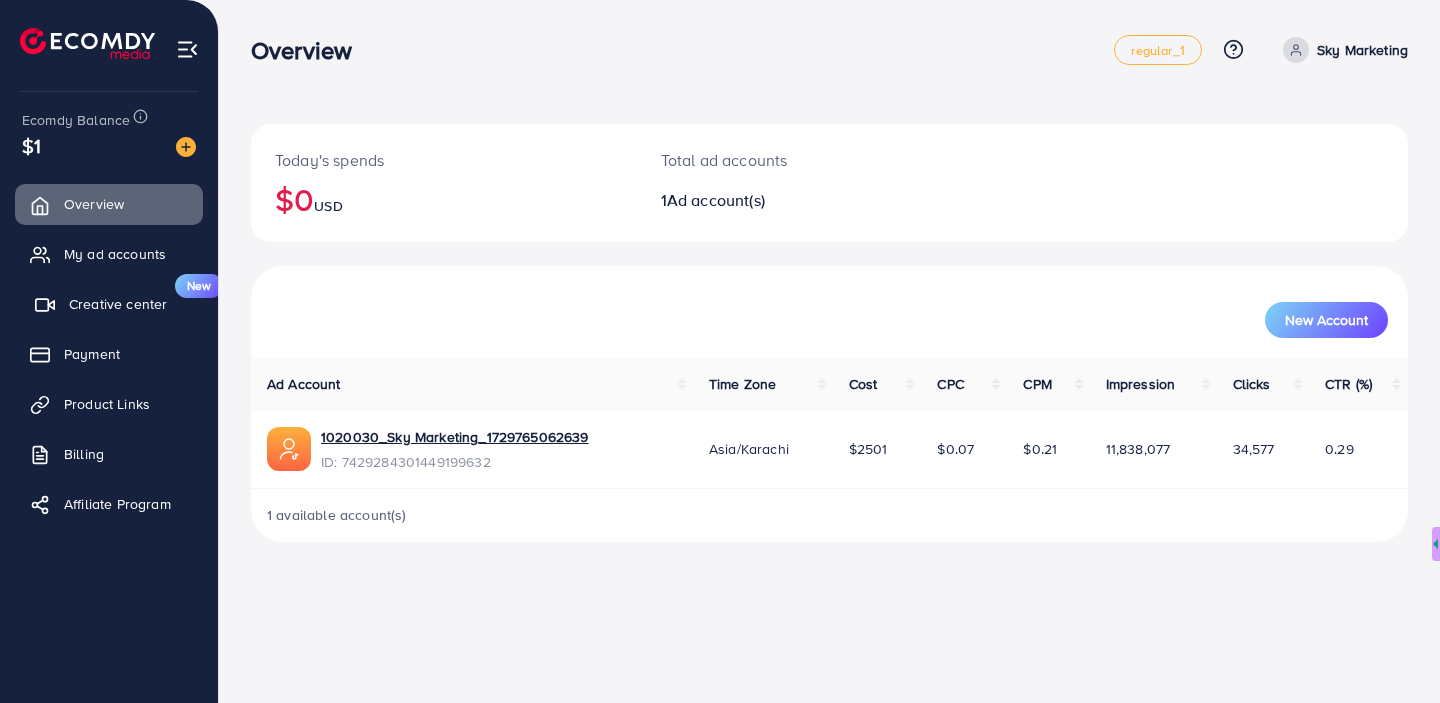 click on "Creative center" at bounding box center (118, 304) 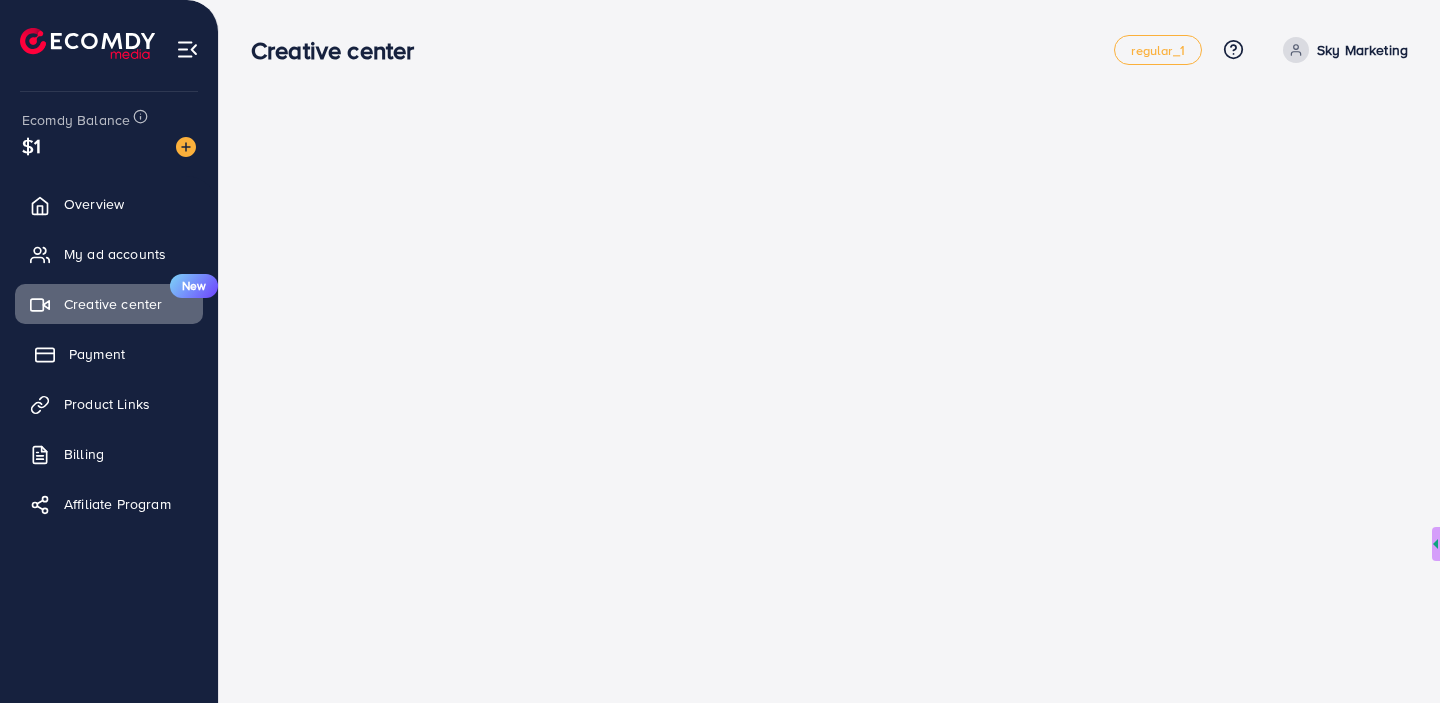 click on "Payment" at bounding box center (97, 354) 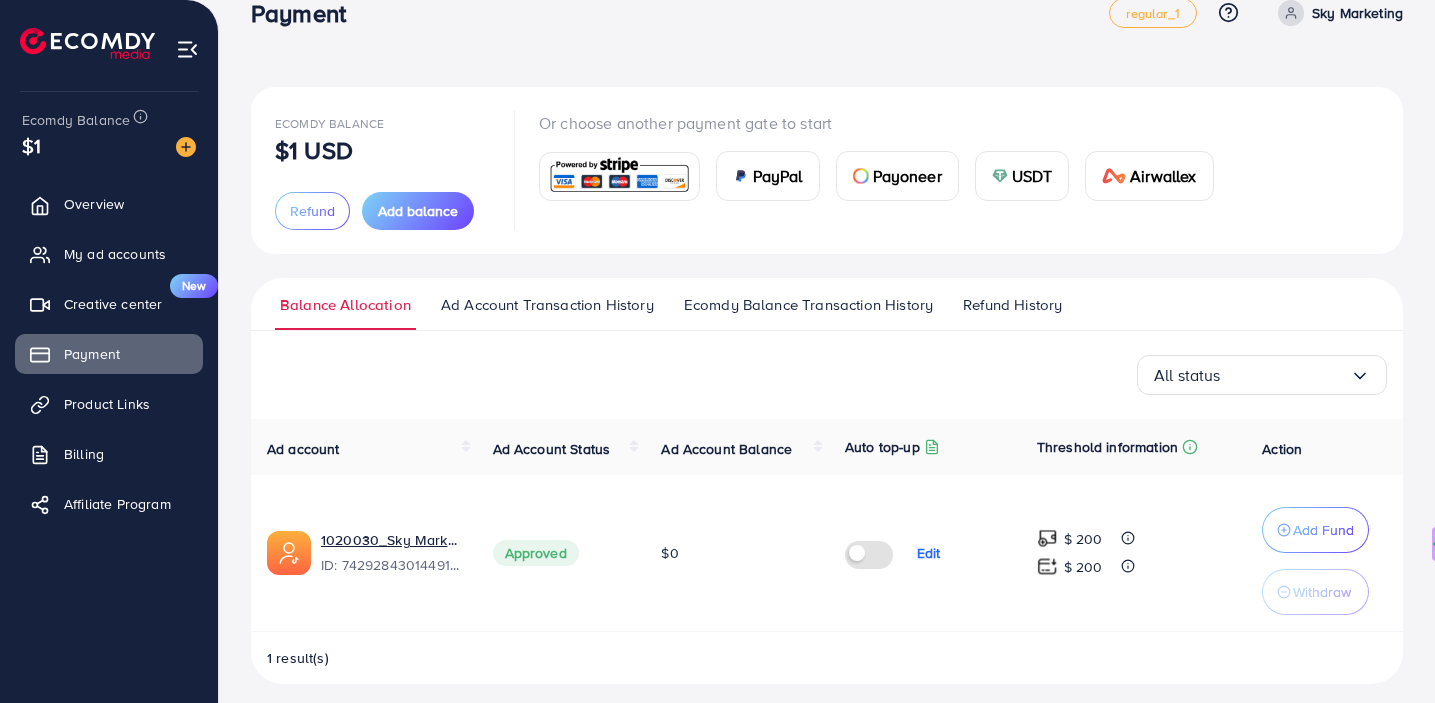 scroll, scrollTop: 0, scrollLeft: 0, axis: both 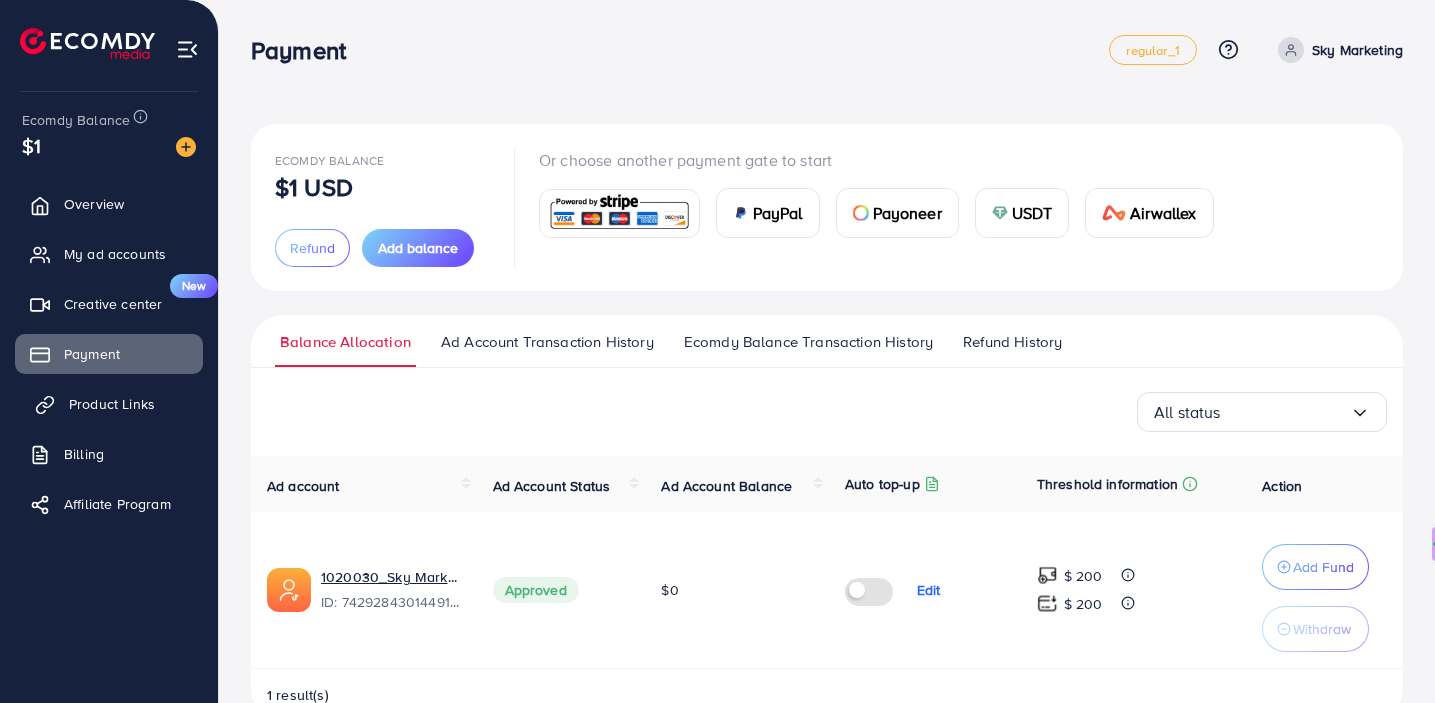 click on "Product Links" at bounding box center (112, 404) 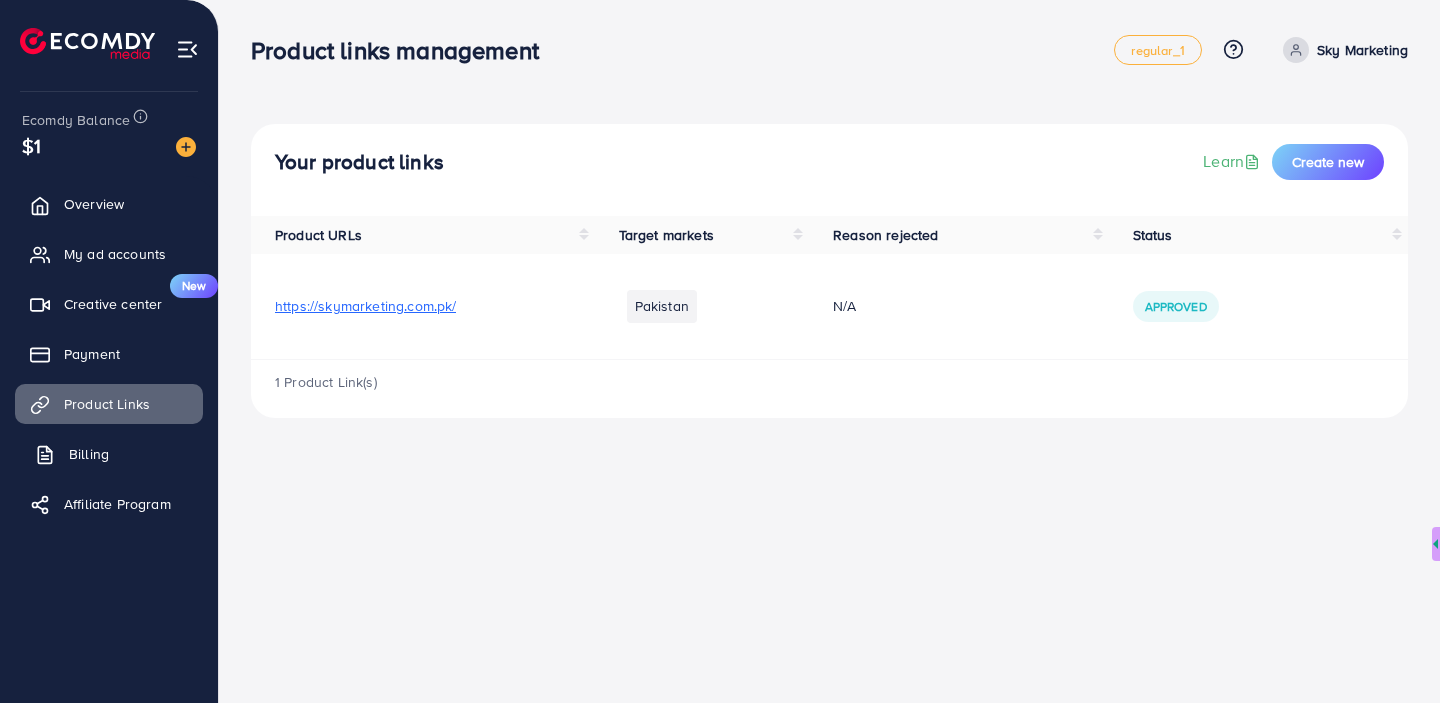 click on "Billing" at bounding box center [109, 454] 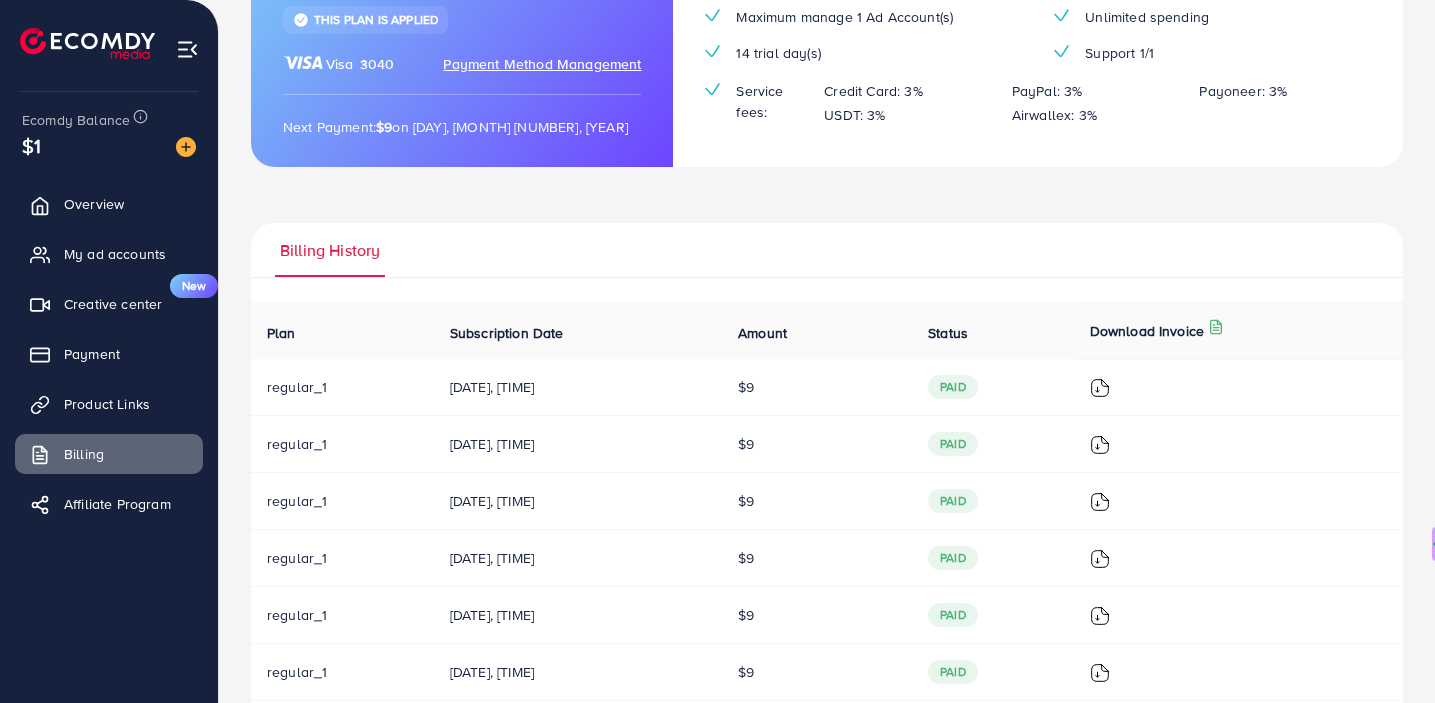 scroll, scrollTop: 0, scrollLeft: 0, axis: both 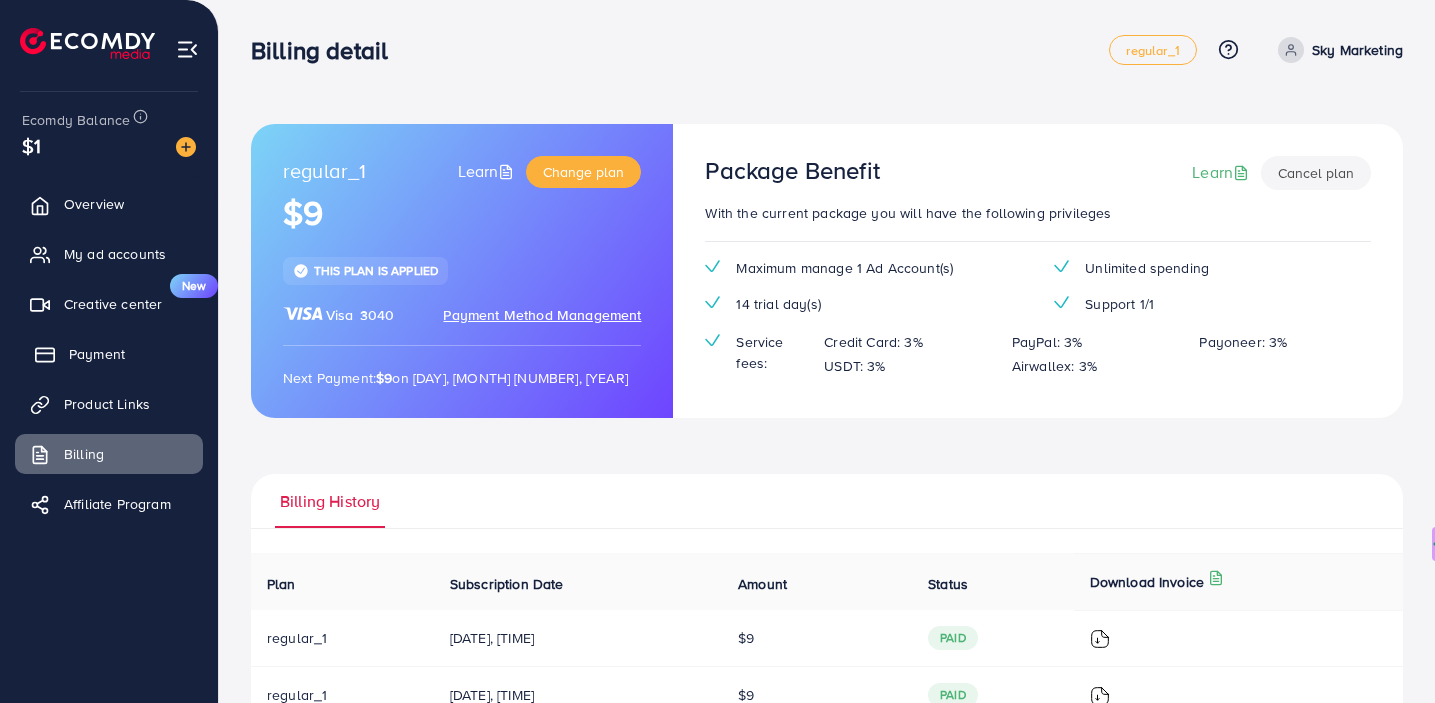 click on "Payment" at bounding box center (97, 354) 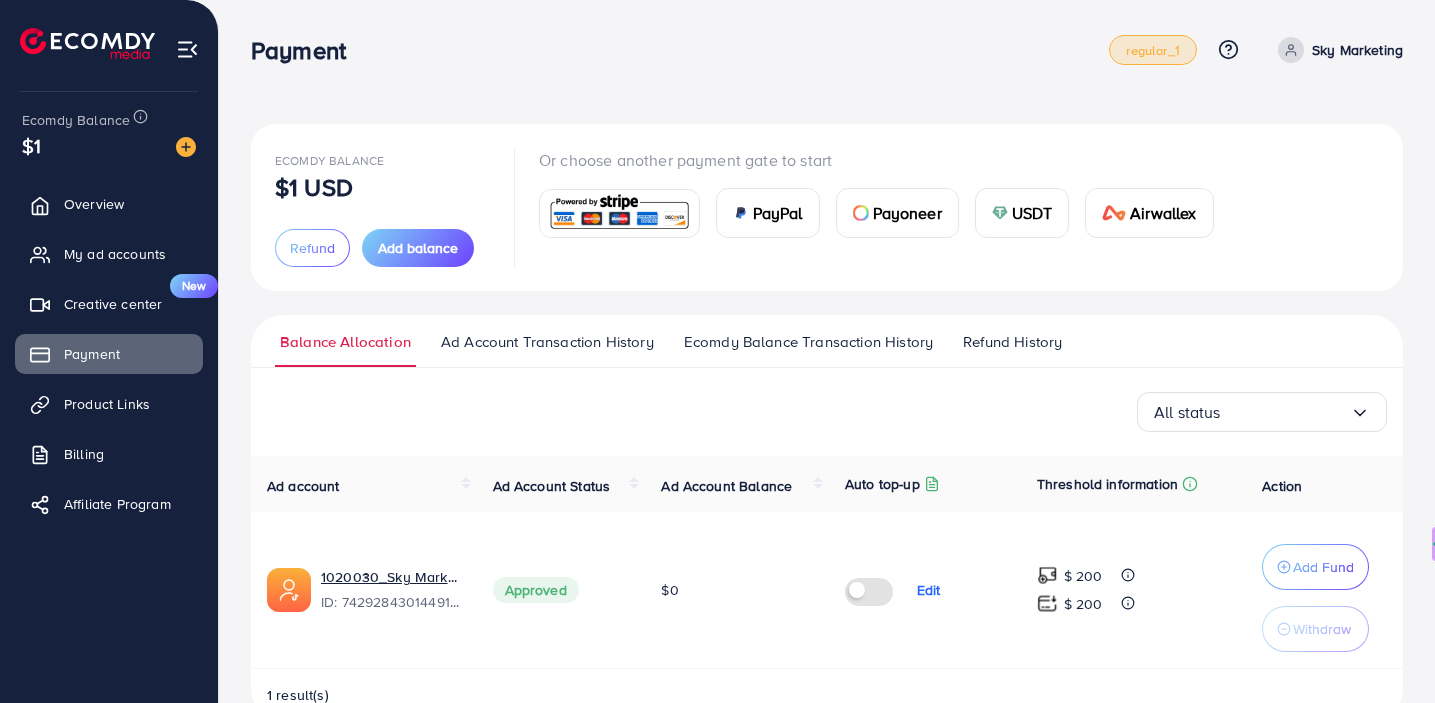 click on "regular_1" at bounding box center [1152, 50] 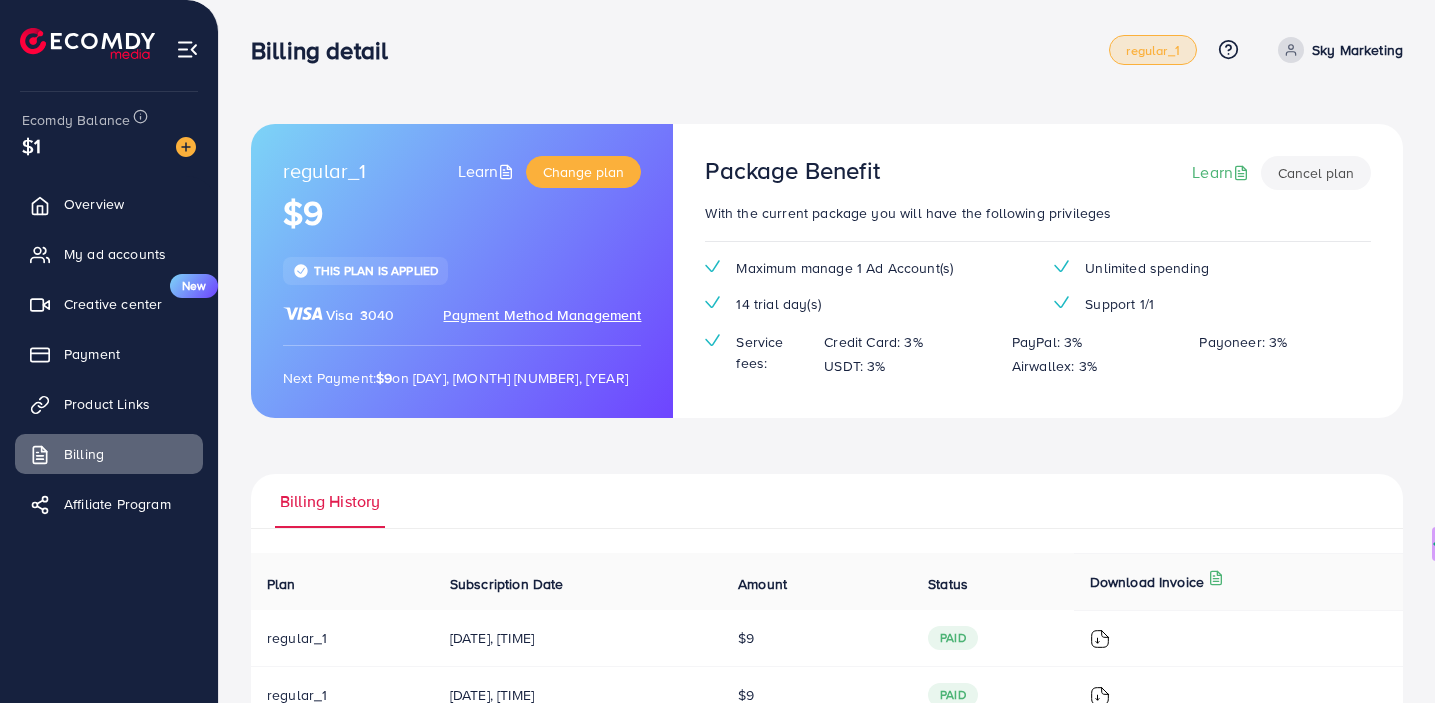 click on "regular_1" at bounding box center (1152, 50) 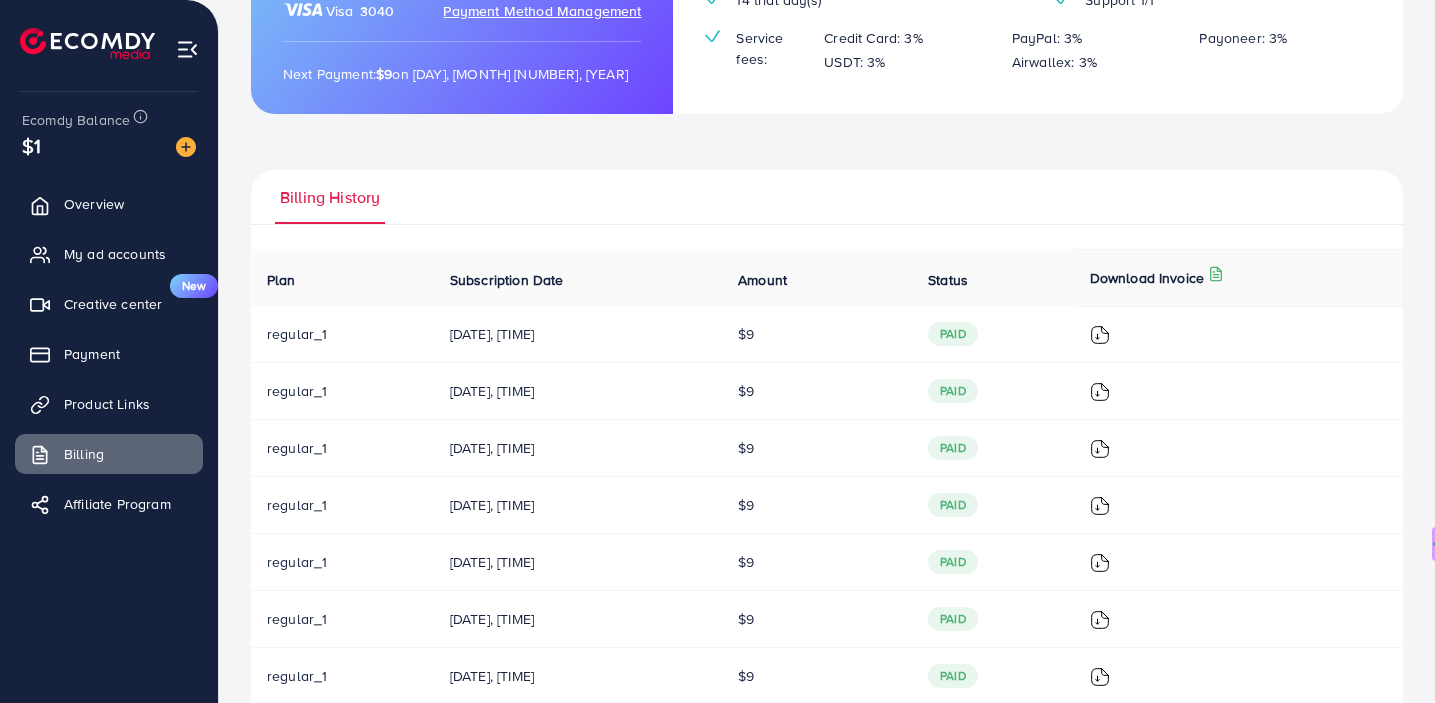 scroll, scrollTop: 0, scrollLeft: 0, axis: both 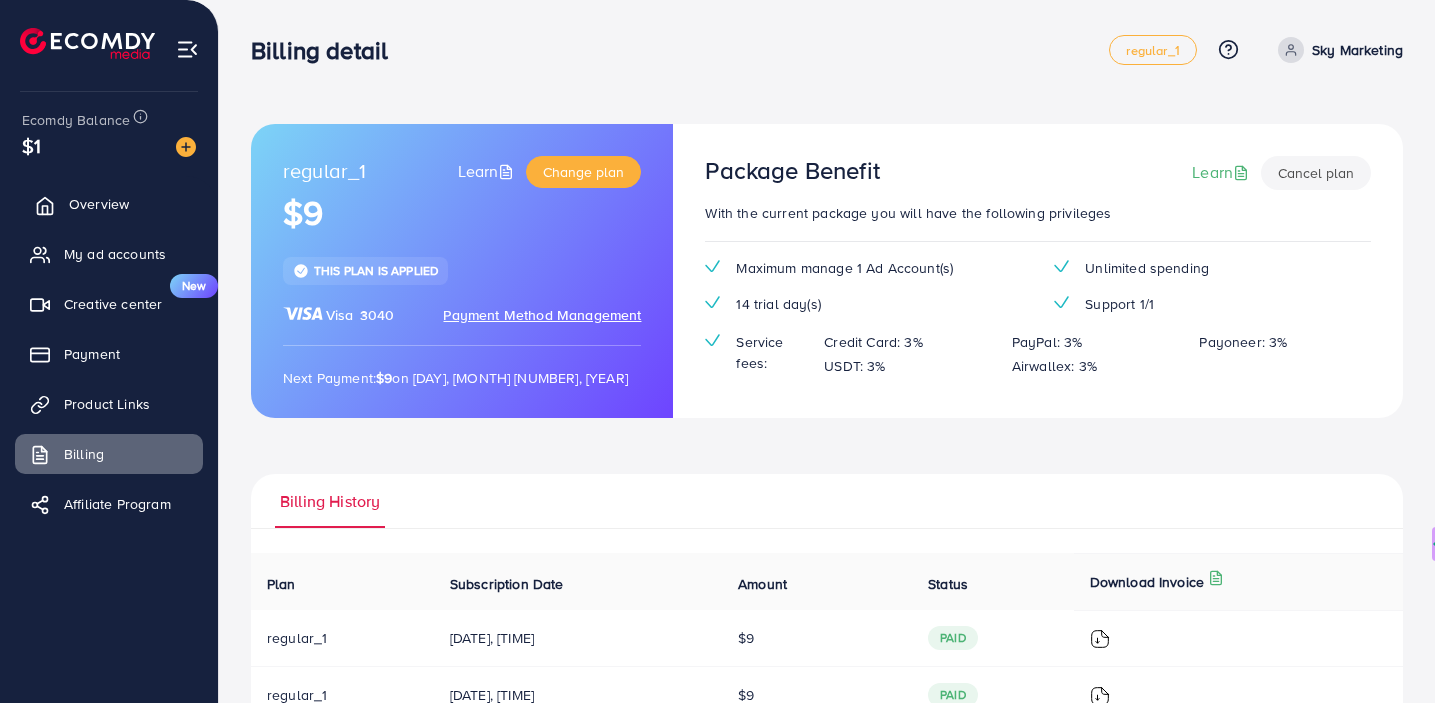 click on "Overview" at bounding box center [99, 204] 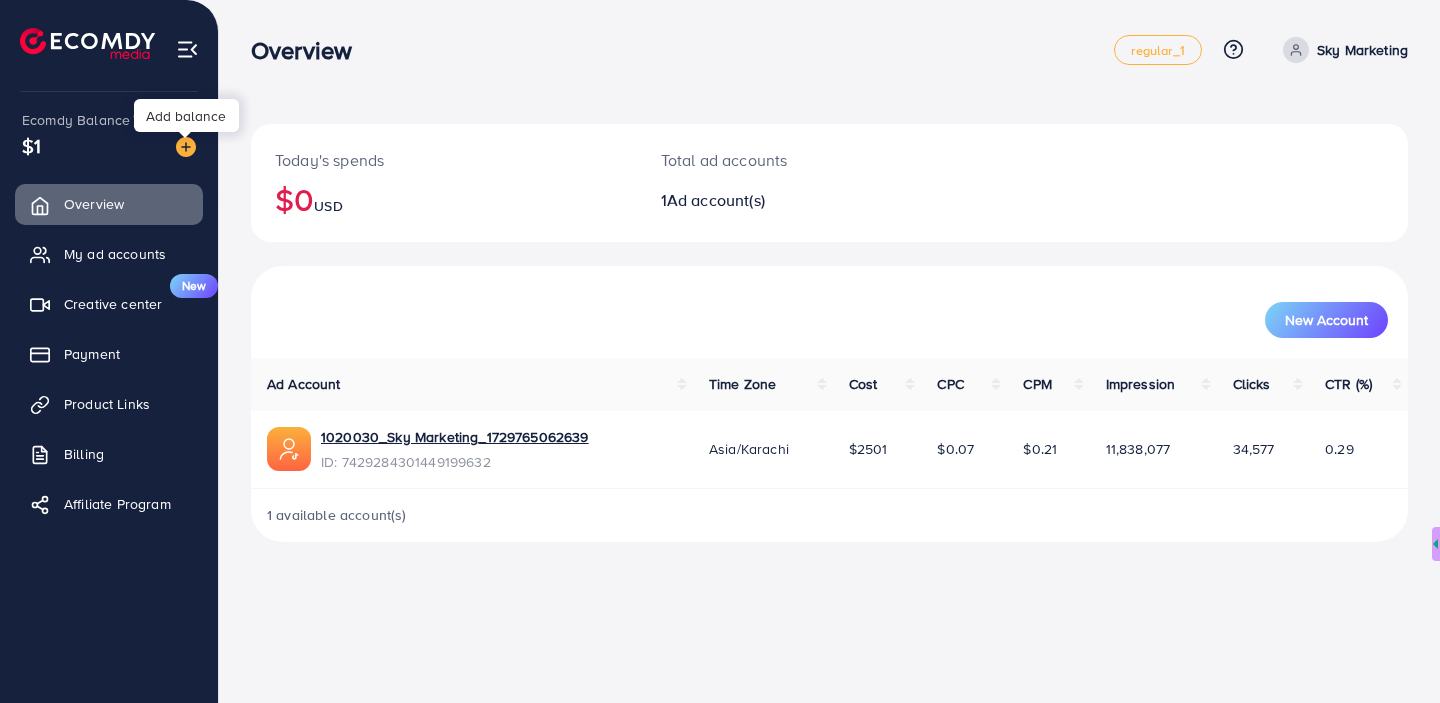click at bounding box center [186, 147] 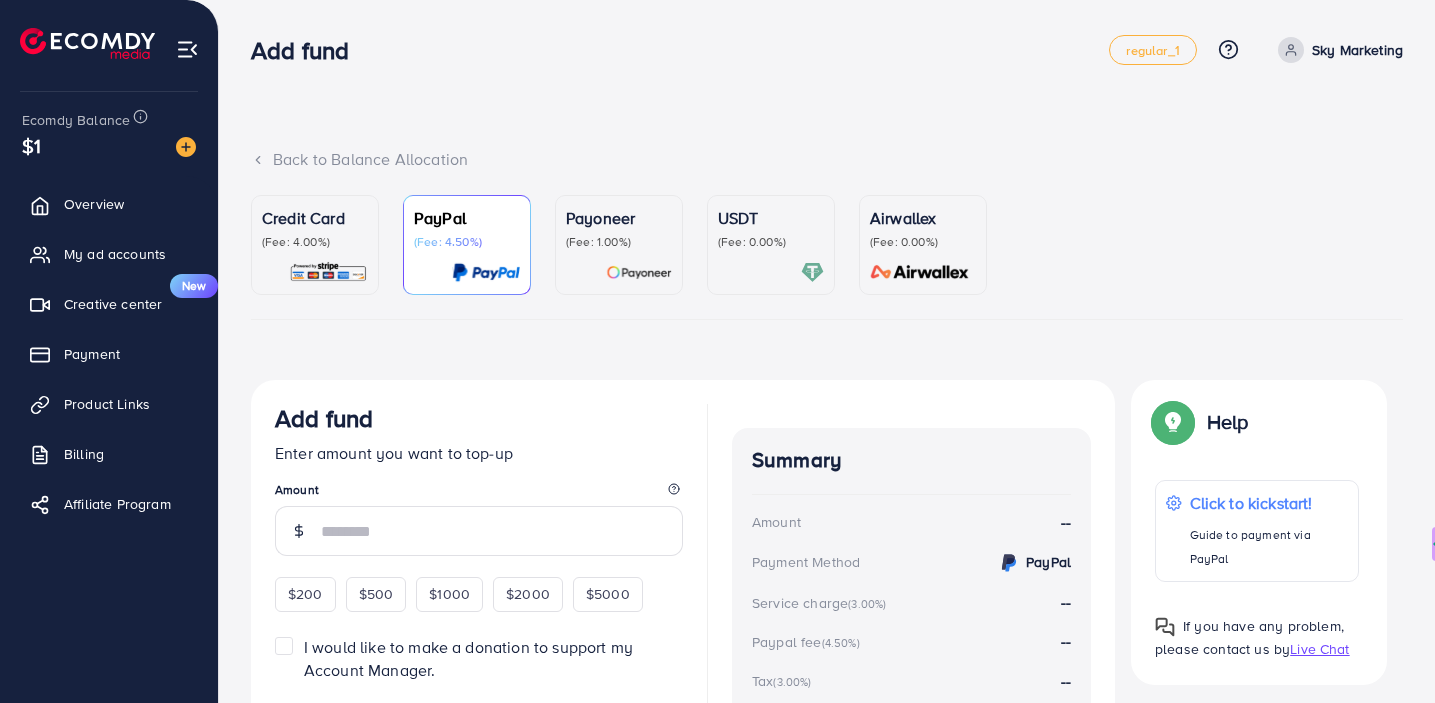 click on "Credit Card   (Fee: 4.00%)" at bounding box center [315, 245] 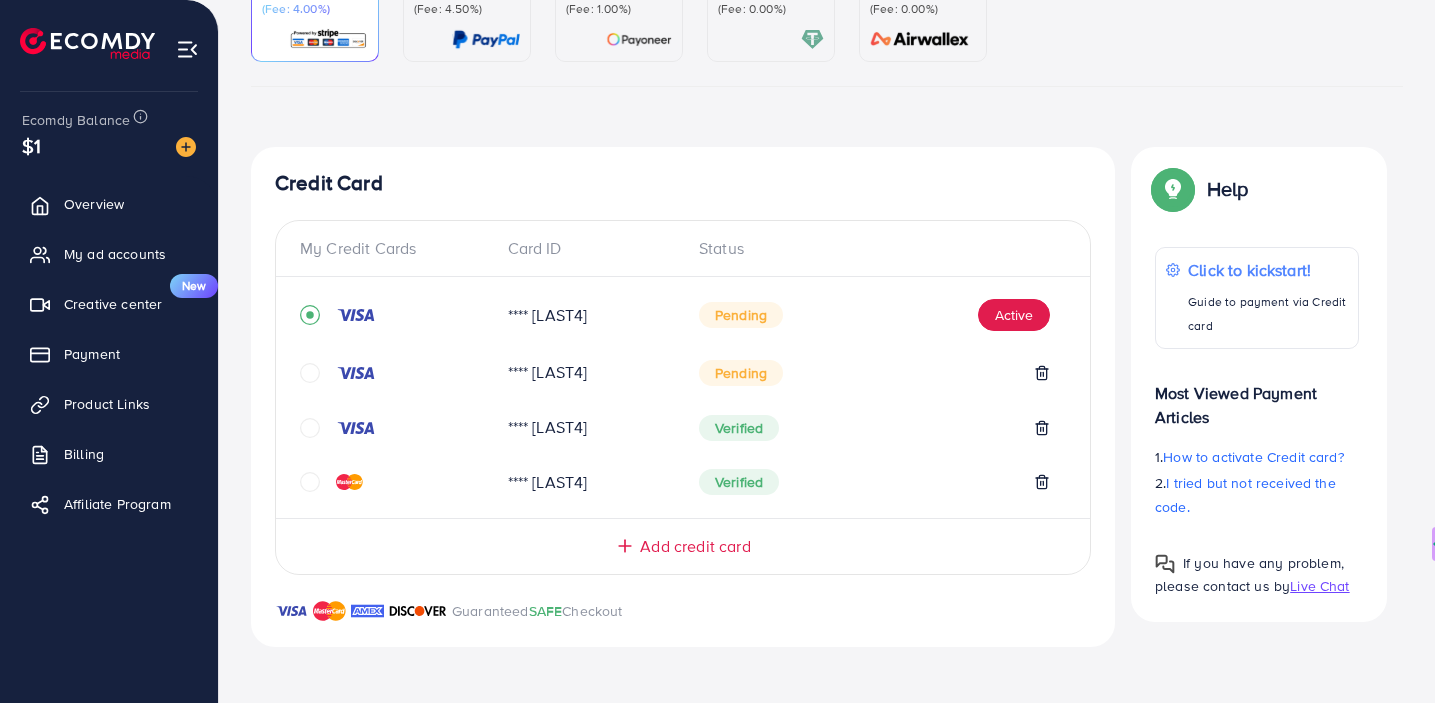 scroll, scrollTop: 0, scrollLeft: 0, axis: both 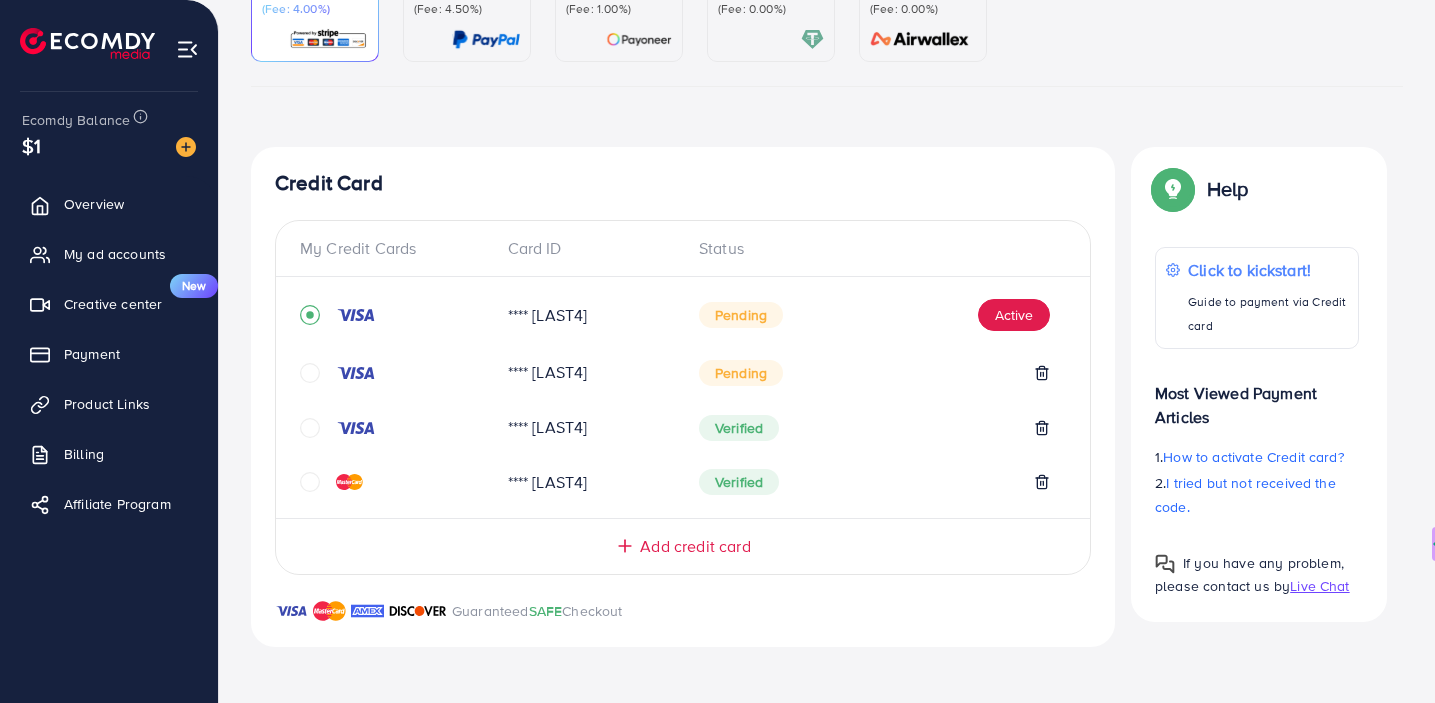 click 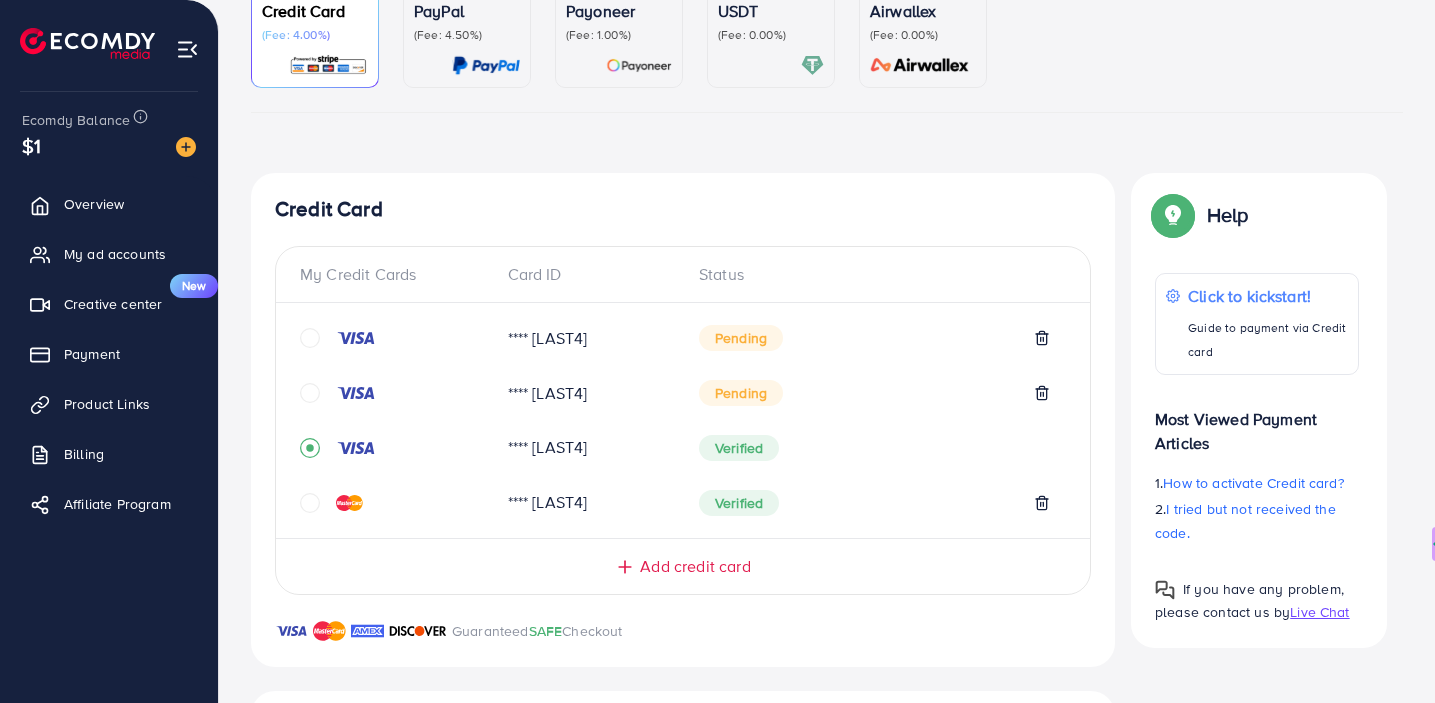 scroll, scrollTop: 239, scrollLeft: 0, axis: vertical 